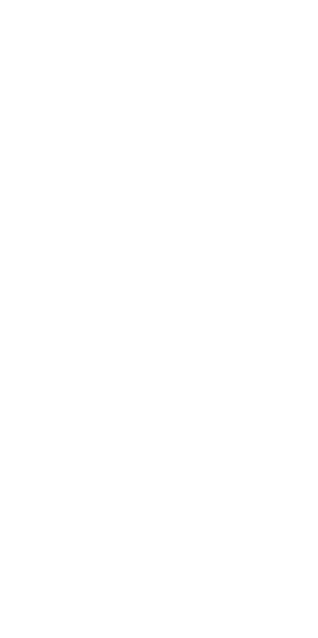 scroll, scrollTop: 0, scrollLeft: 0, axis: both 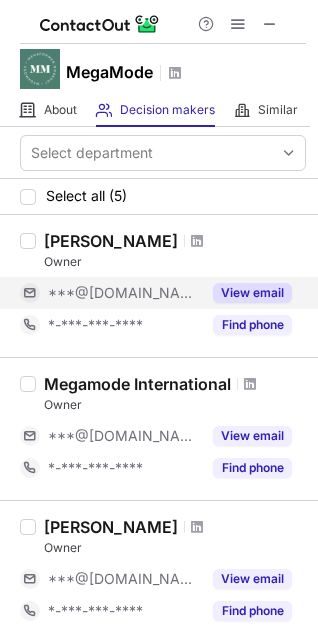 click on "View email" at bounding box center [252, 293] 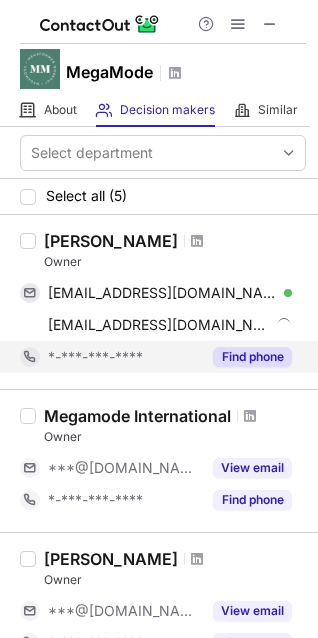 click on "Find phone" at bounding box center [252, 357] 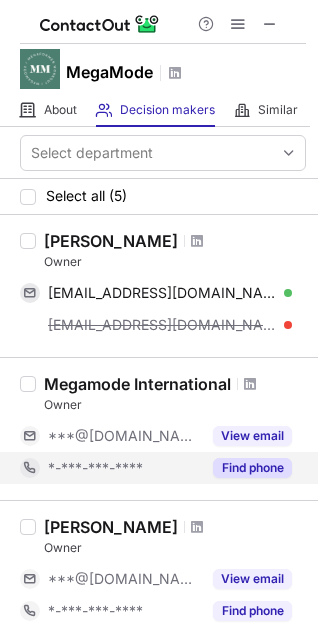click on "Find phone" at bounding box center (252, 468) 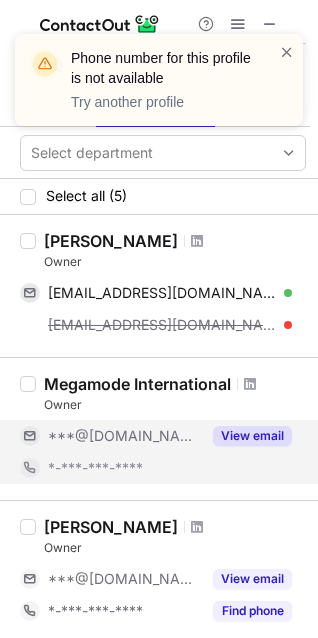 click on "View email" at bounding box center [252, 436] 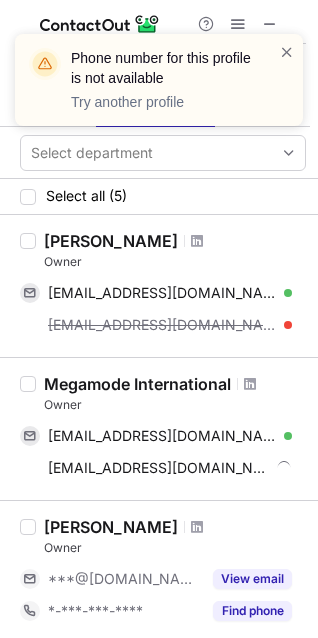 scroll, scrollTop: 100, scrollLeft: 0, axis: vertical 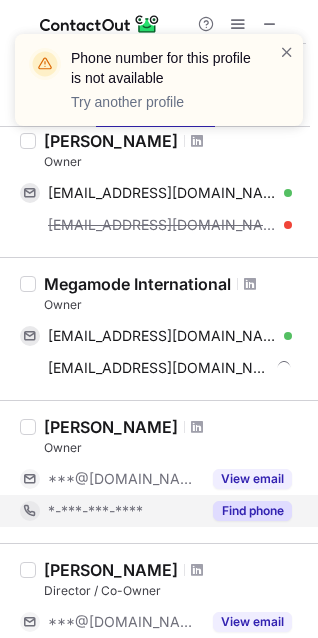 click on "Find phone" at bounding box center [252, 511] 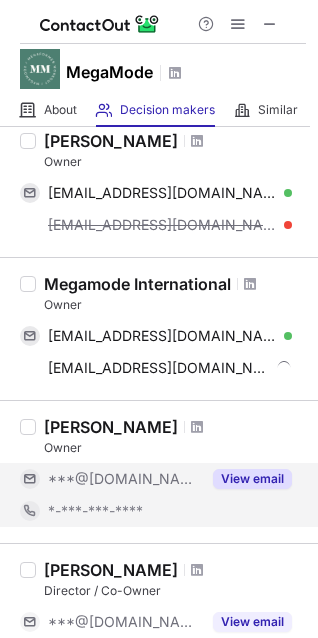 click on "View email" at bounding box center (252, 479) 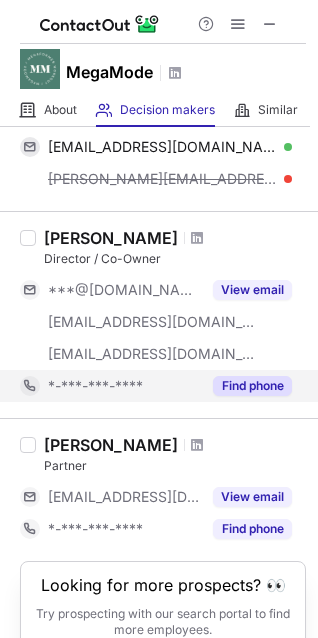 scroll, scrollTop: 494, scrollLeft: 0, axis: vertical 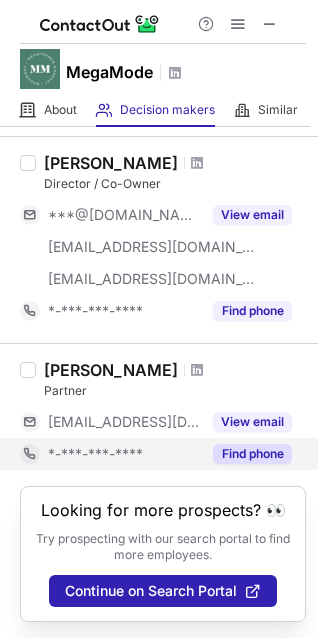 click on "Find phone" at bounding box center (246, 454) 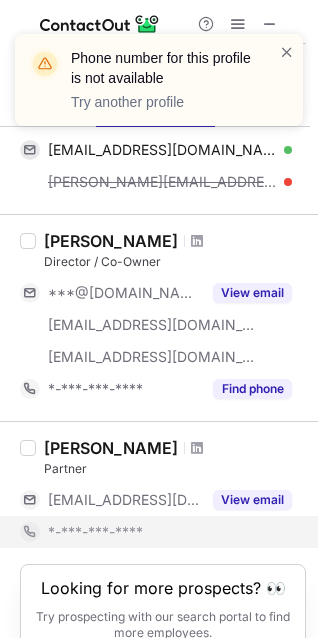 scroll, scrollTop: 362, scrollLeft: 0, axis: vertical 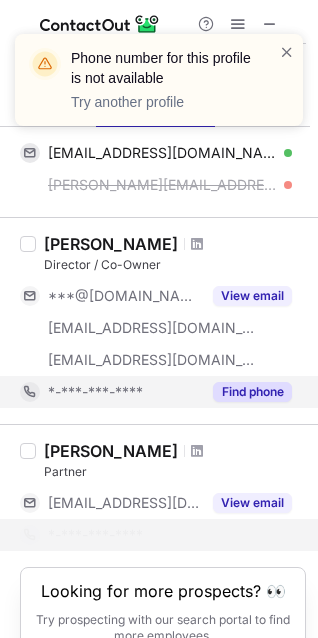 click on "Find phone" at bounding box center [252, 392] 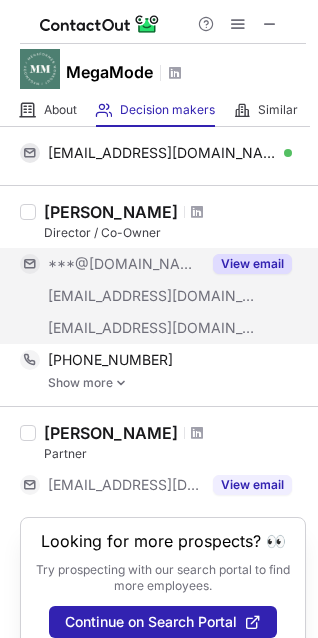 click on "View email" at bounding box center [252, 264] 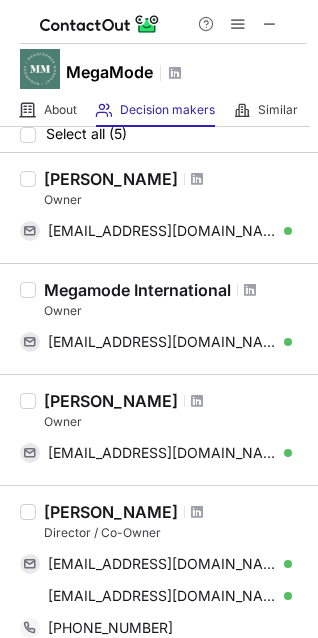 scroll, scrollTop: 0, scrollLeft: 0, axis: both 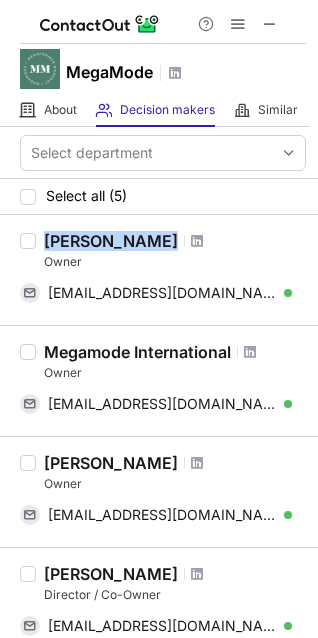 drag, startPoint x: 46, startPoint y: 240, endPoint x: 162, endPoint y: 244, distance: 116.06895 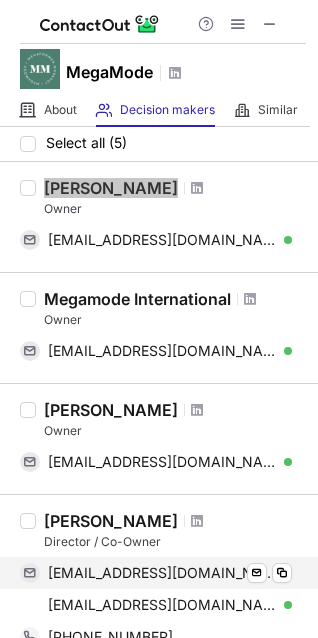 scroll, scrollTop: 100, scrollLeft: 0, axis: vertical 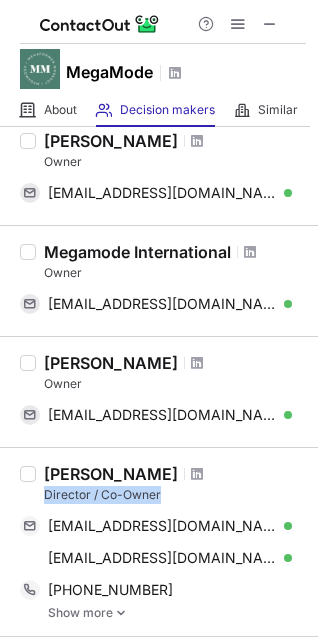 drag, startPoint x: 46, startPoint y: 497, endPoint x: 160, endPoint y: 496, distance: 114.00439 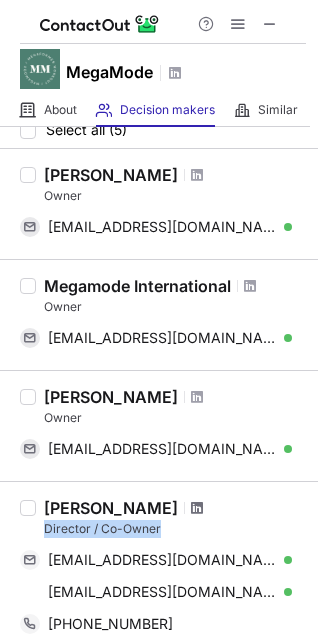 scroll, scrollTop: 100, scrollLeft: 0, axis: vertical 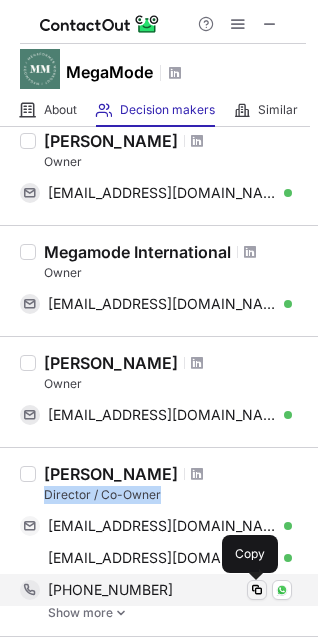 click at bounding box center (257, 590) 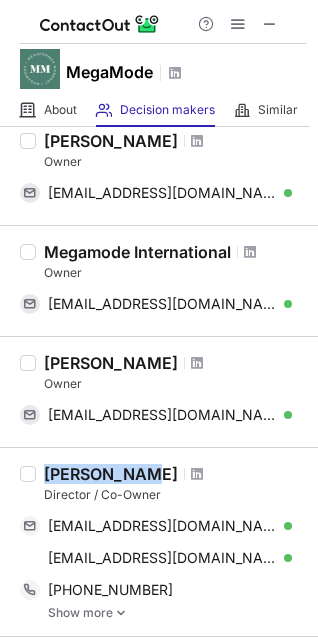 drag, startPoint x: 48, startPoint y: 469, endPoint x: 133, endPoint y: 469, distance: 85 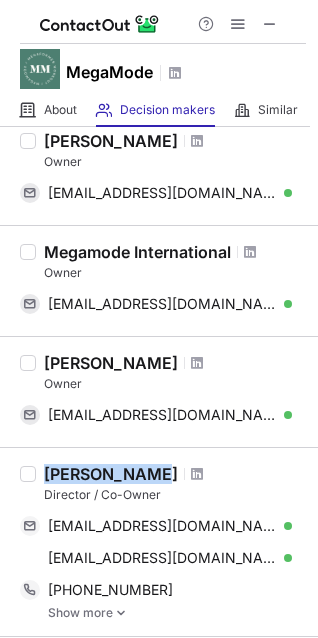 drag, startPoint x: 137, startPoint y: 473, endPoint x: 46, endPoint y: 473, distance: 91 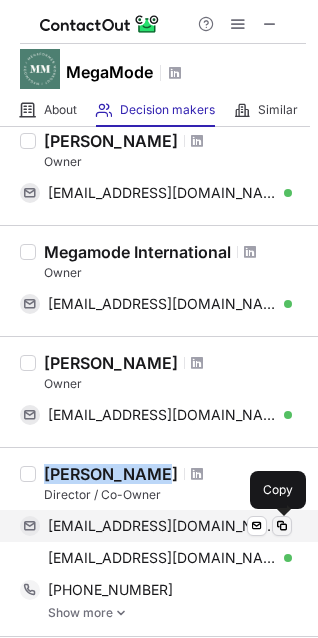 click at bounding box center [282, 526] 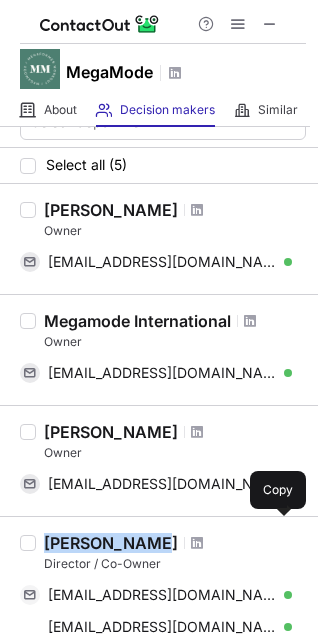 scroll, scrollTop: 0, scrollLeft: 0, axis: both 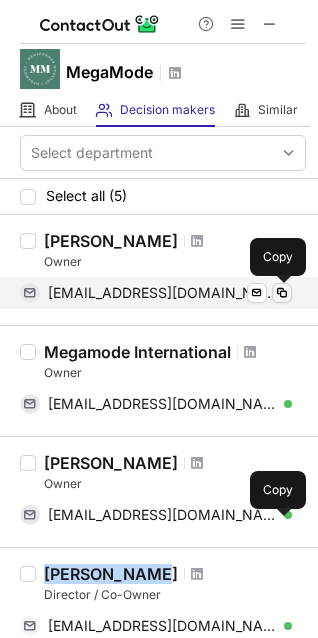 click at bounding box center [282, 293] 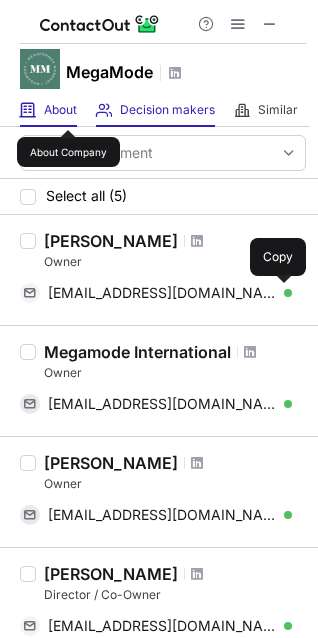 click on "About" at bounding box center (60, 110) 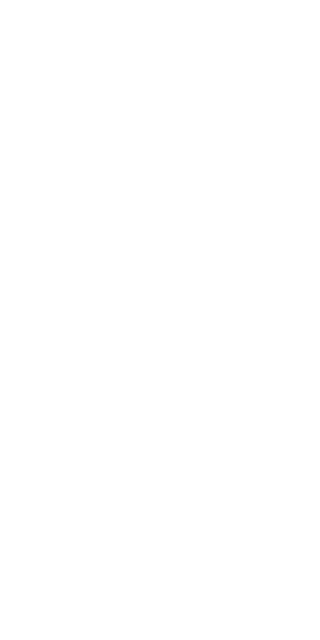 scroll, scrollTop: 0, scrollLeft: 0, axis: both 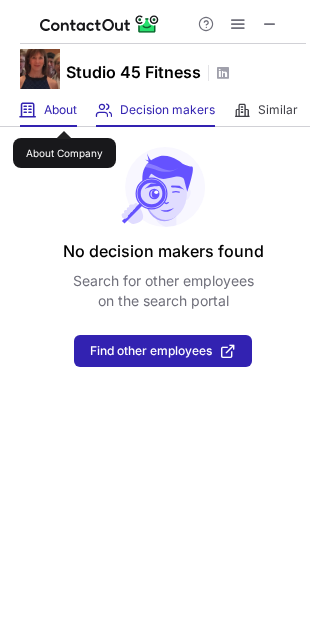 click on "About" at bounding box center (60, 110) 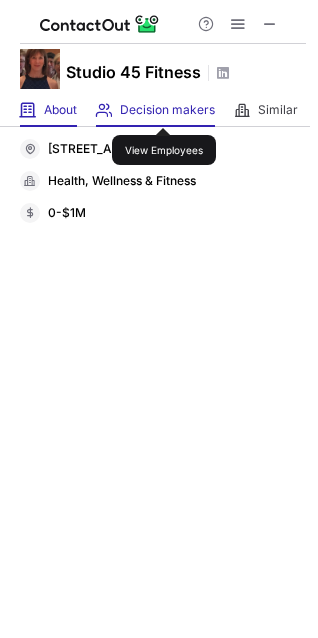 click on "Decision makers" at bounding box center (167, 110) 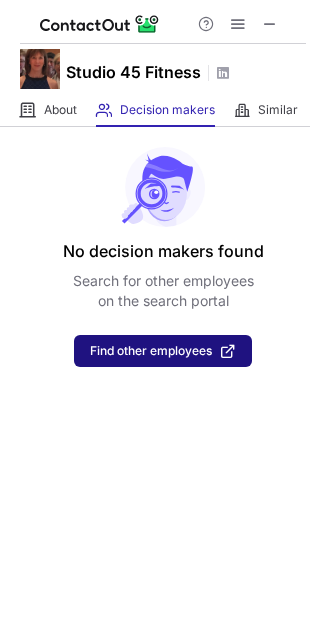 click on "Find other employees" at bounding box center (163, 351) 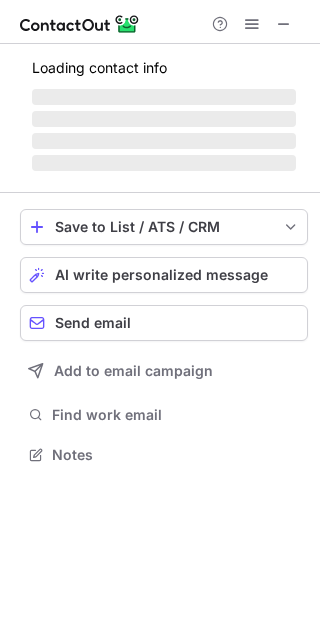 scroll, scrollTop: 0, scrollLeft: 0, axis: both 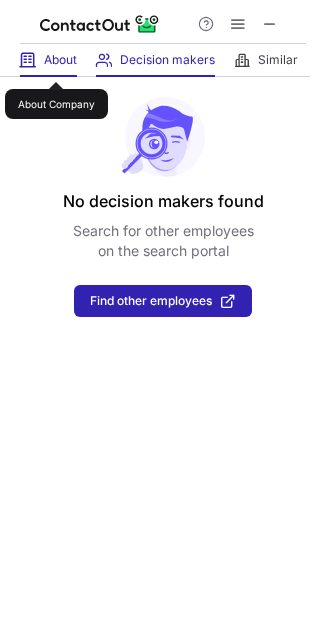 click on "About" at bounding box center [60, 60] 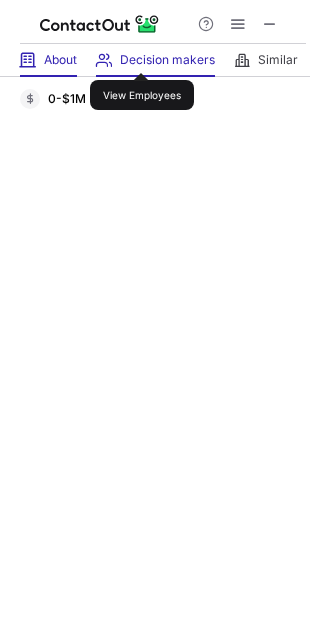 click on "Decision makers" at bounding box center [167, 60] 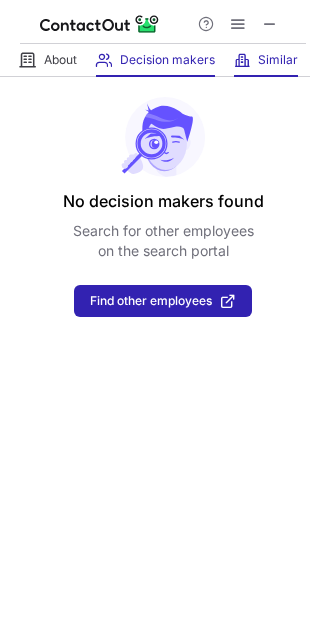 click on "Similar Similar Companies" at bounding box center (266, 60) 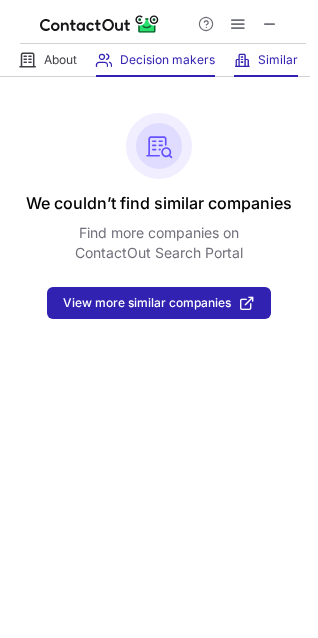 drag, startPoint x: 193, startPoint y: 68, endPoint x: 176, endPoint y: 73, distance: 17.720045 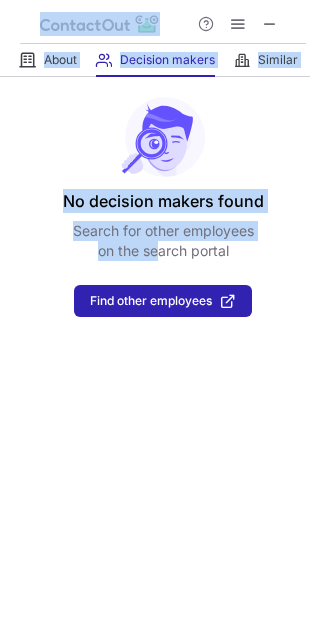 drag, startPoint x: 165, startPoint y: 16, endPoint x: 151, endPoint y: 254, distance: 238.4114 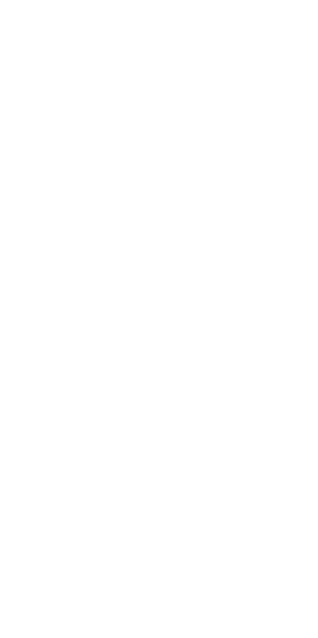 scroll, scrollTop: 0, scrollLeft: 0, axis: both 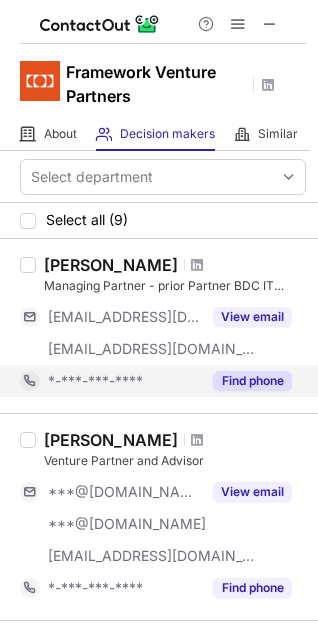 click on "Find phone" at bounding box center [252, 381] 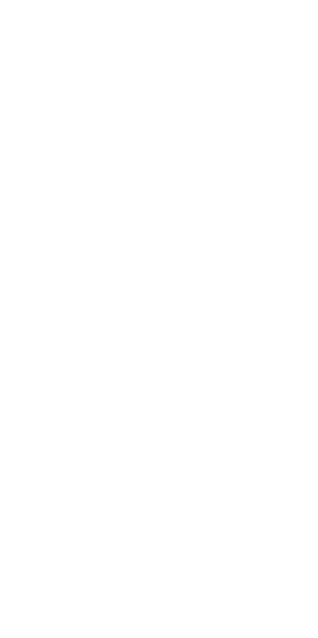 scroll, scrollTop: 0, scrollLeft: 0, axis: both 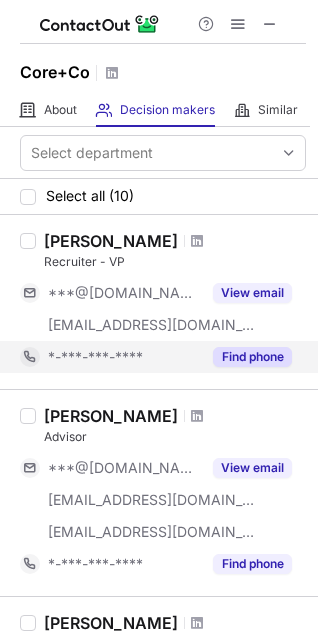 click on "Find phone" at bounding box center (252, 357) 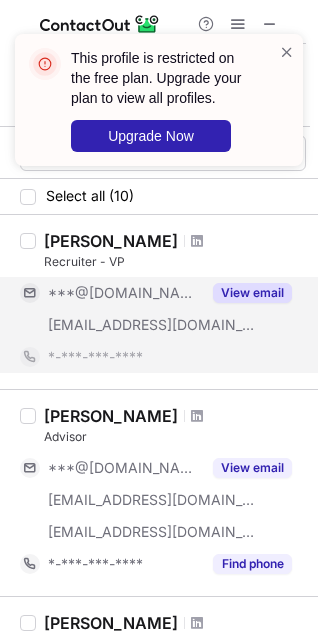 click on "View email" at bounding box center (252, 293) 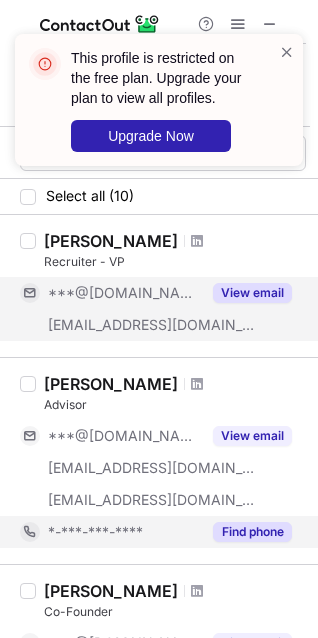 click on "Find phone" at bounding box center (252, 532) 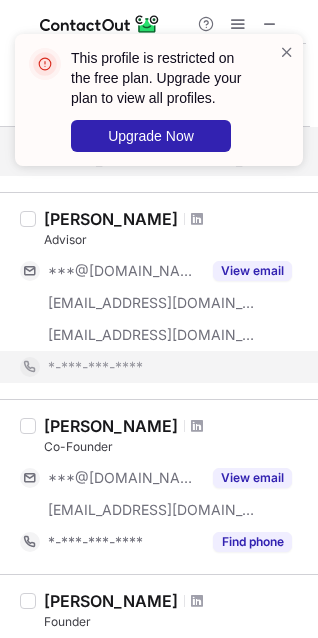 scroll, scrollTop: 200, scrollLeft: 0, axis: vertical 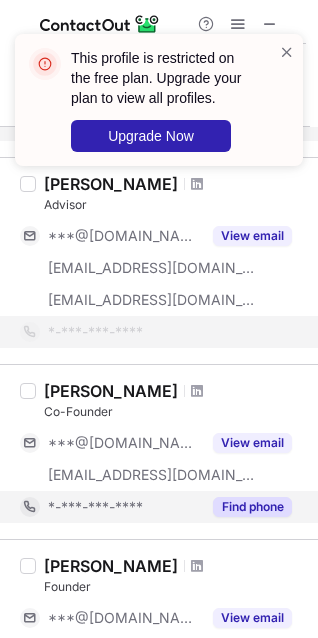 click on "Find phone" at bounding box center [252, 507] 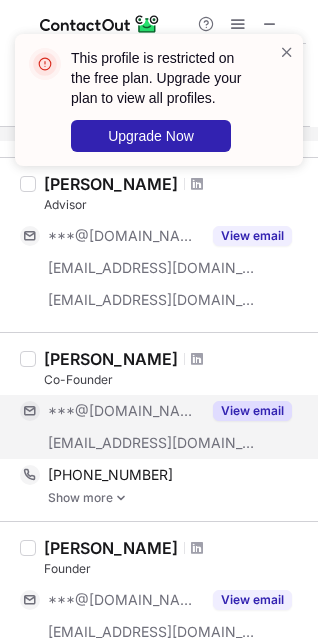 click on "View email" at bounding box center [252, 411] 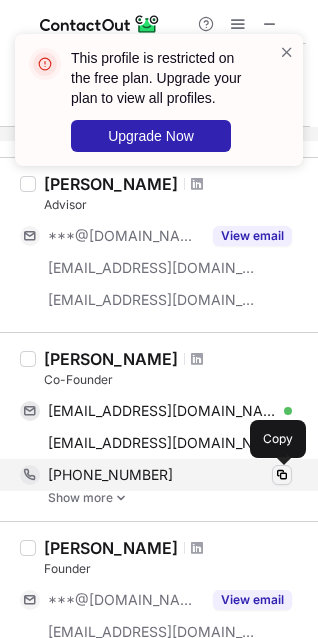 click at bounding box center [282, 475] 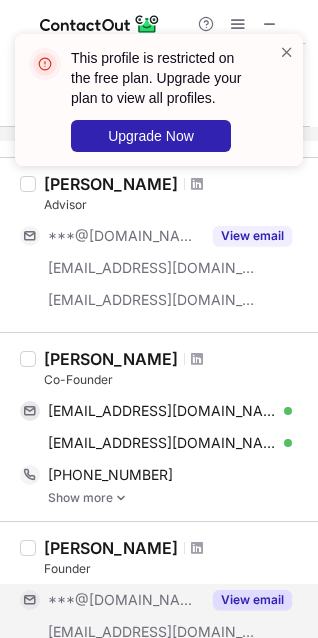scroll, scrollTop: 300, scrollLeft: 0, axis: vertical 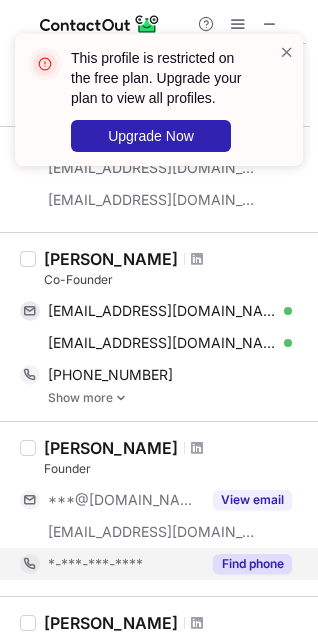 click on "Find phone" at bounding box center [252, 564] 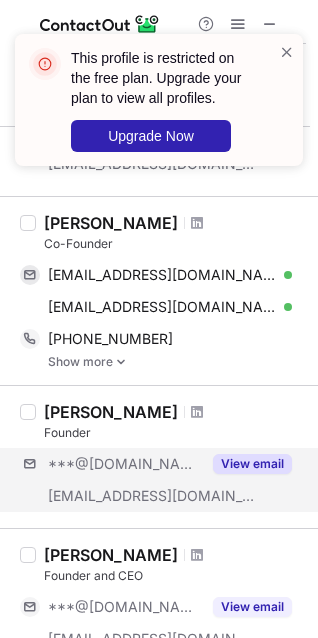 scroll, scrollTop: 300, scrollLeft: 0, axis: vertical 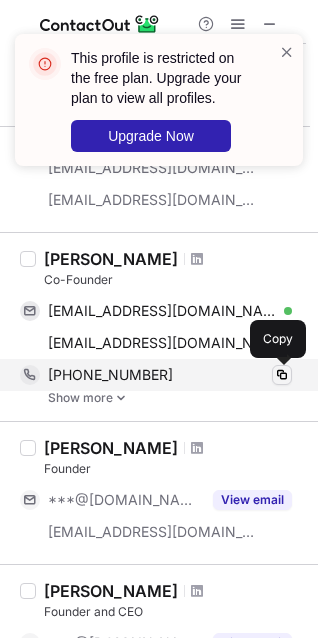 click at bounding box center [282, 375] 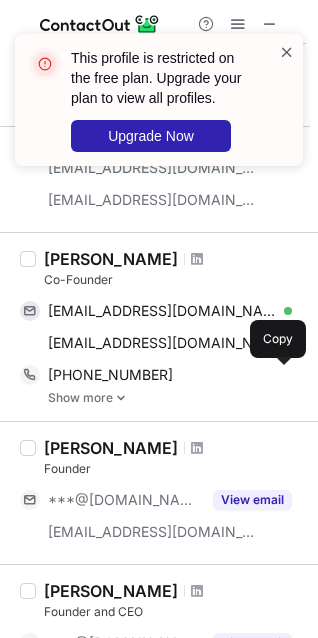 click at bounding box center [287, 52] 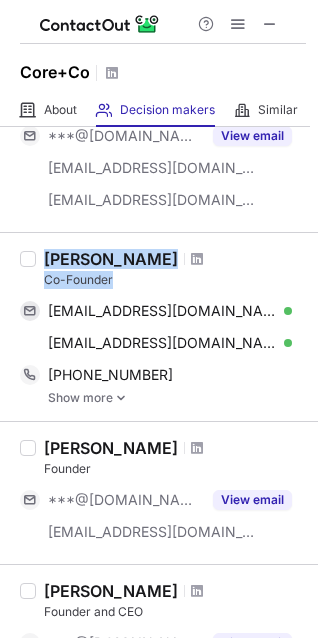 drag, startPoint x: 46, startPoint y: 259, endPoint x: 118, endPoint y: 275, distance: 73.756355 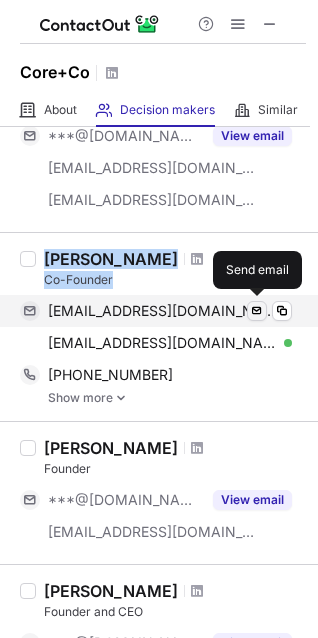 click at bounding box center (257, 311) 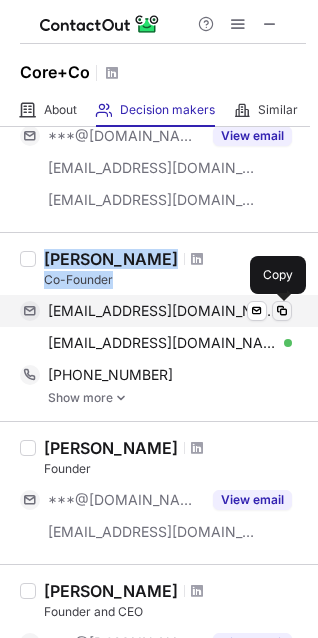 click at bounding box center (282, 311) 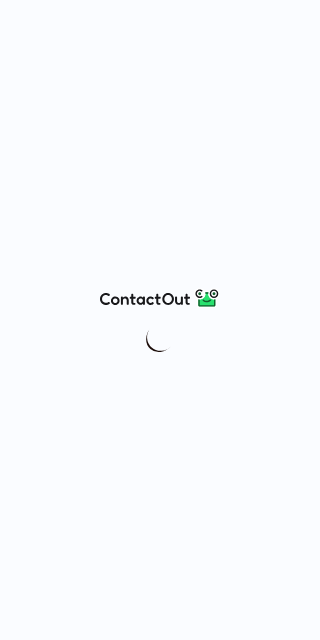 scroll, scrollTop: 0, scrollLeft: 0, axis: both 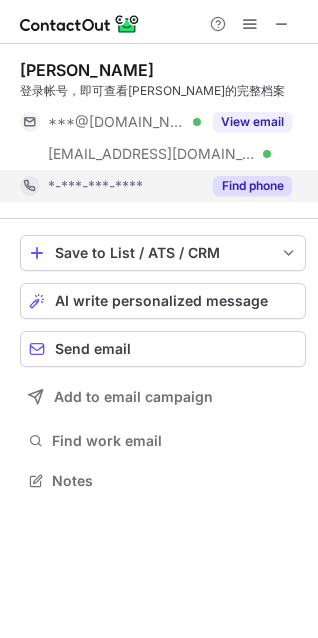 click on "Find phone" at bounding box center [252, 186] 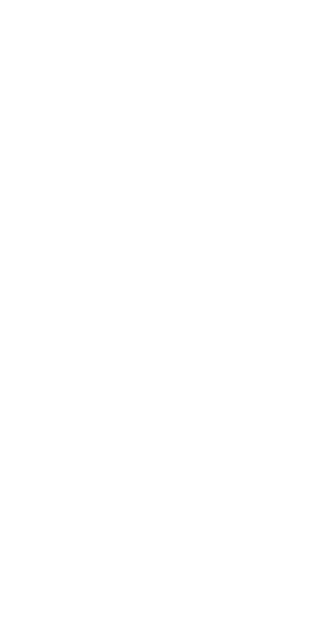 scroll, scrollTop: 0, scrollLeft: 0, axis: both 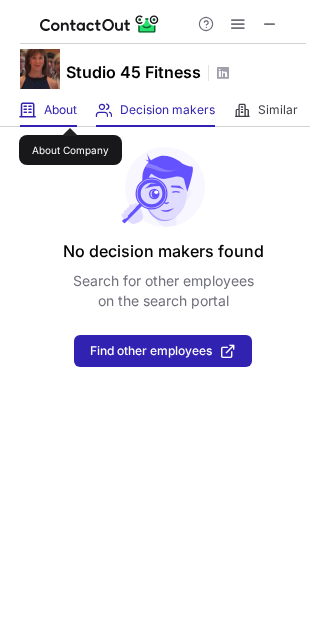 click on "About" at bounding box center [60, 110] 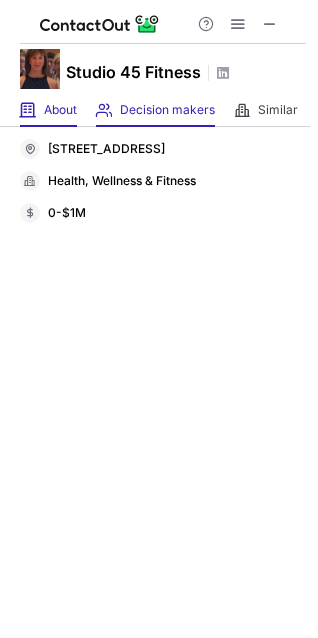 click on "Decision makers View Employees" at bounding box center [155, 110] 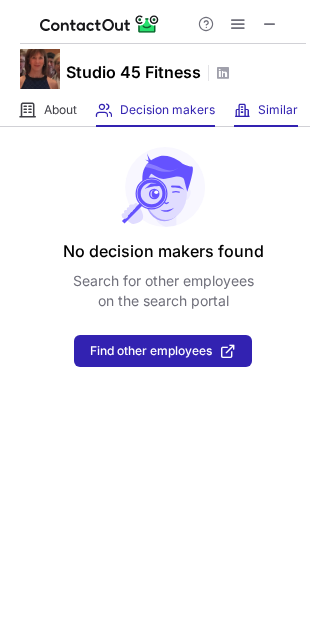 click on "Similar Similar Companies" at bounding box center (266, 110) 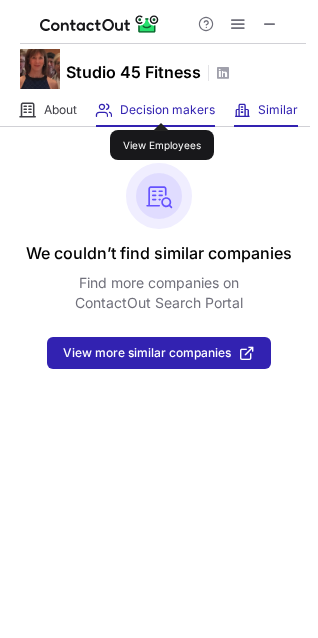 click on "Decision makers" at bounding box center [167, 110] 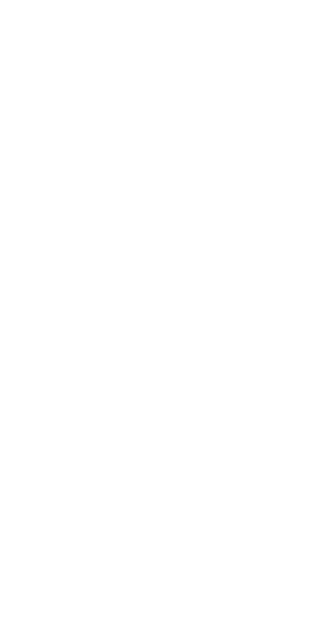 scroll, scrollTop: 0, scrollLeft: 0, axis: both 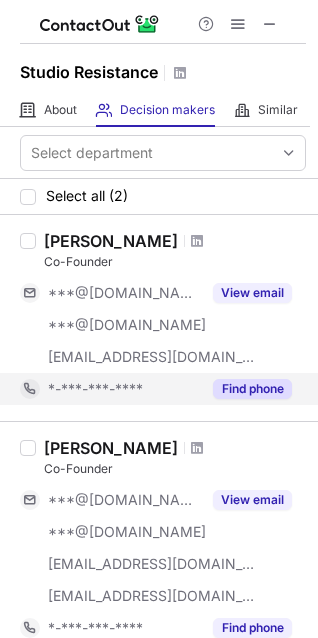 click on "Find phone" at bounding box center [252, 389] 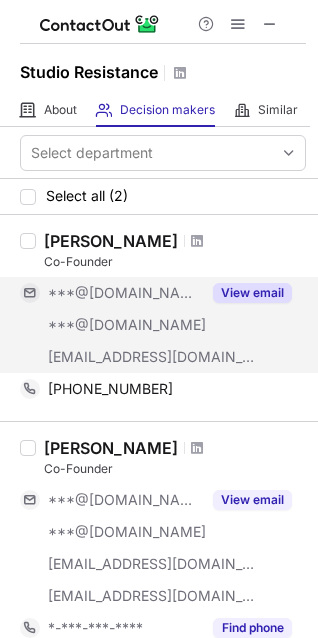 click on "View email" at bounding box center [252, 293] 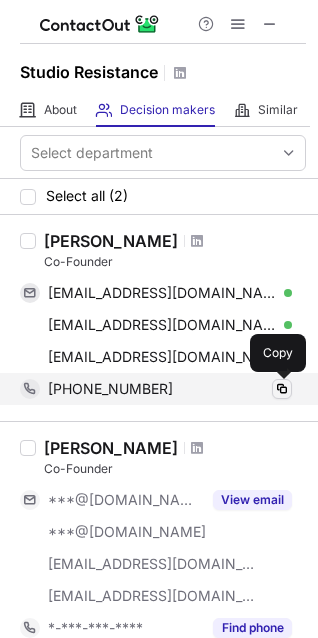 click at bounding box center [282, 389] 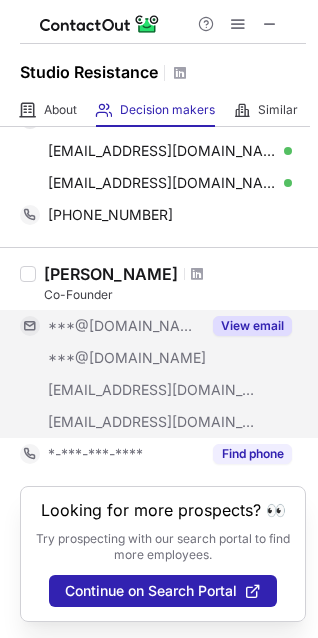 scroll, scrollTop: 193, scrollLeft: 0, axis: vertical 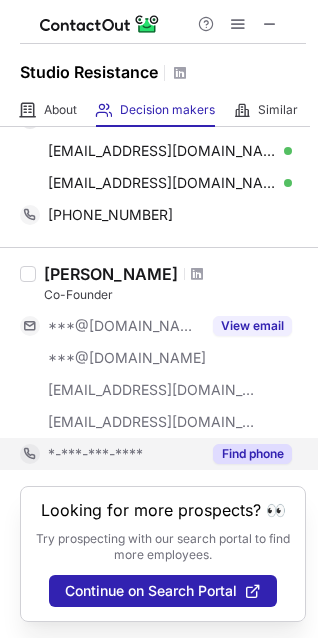 click on "Find phone" at bounding box center [252, 454] 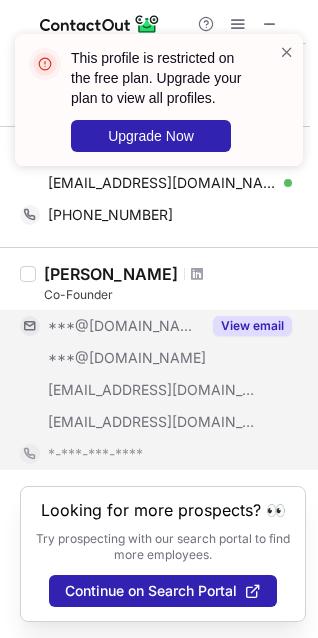 click on "View email" at bounding box center (252, 326) 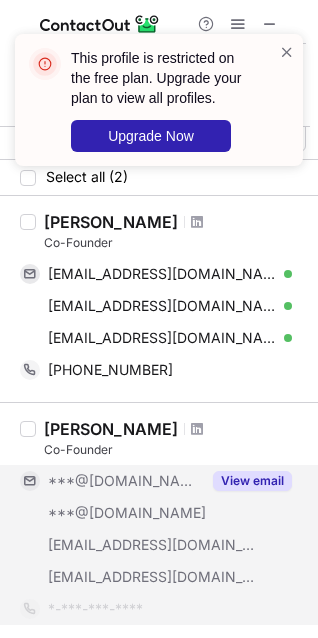 scroll, scrollTop: 0, scrollLeft: 0, axis: both 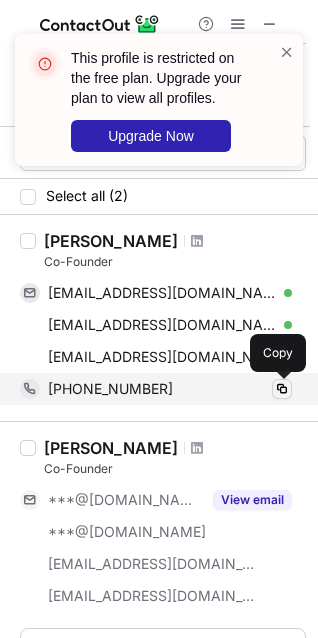 click at bounding box center (282, 389) 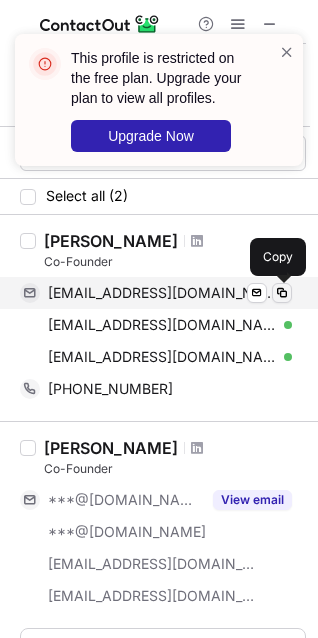 click at bounding box center [282, 293] 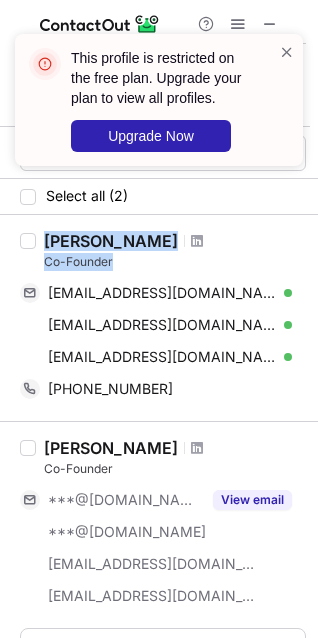 drag, startPoint x: 45, startPoint y: 242, endPoint x: 116, endPoint y: 258, distance: 72.780495 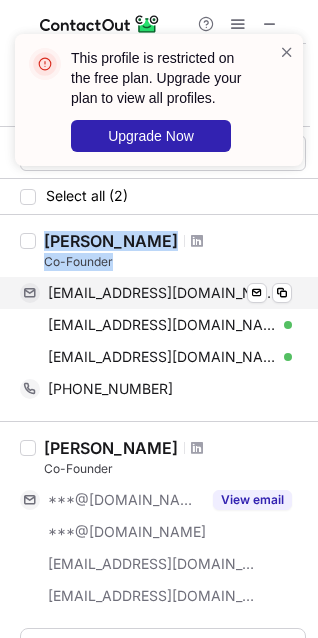 copy on "Nair Flores Co-Founder" 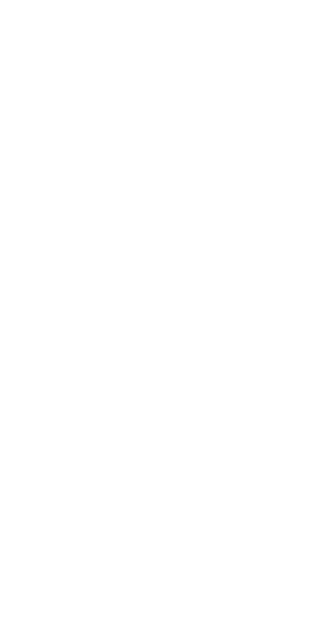 scroll, scrollTop: 0, scrollLeft: 0, axis: both 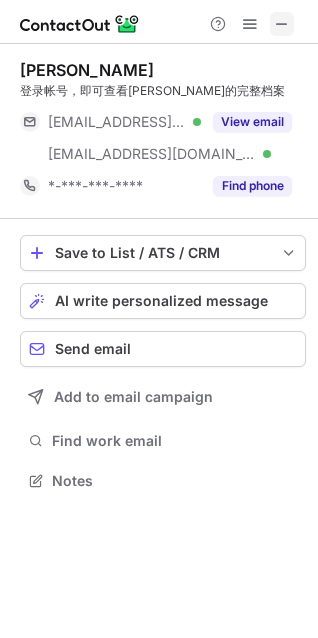 click at bounding box center [282, 24] 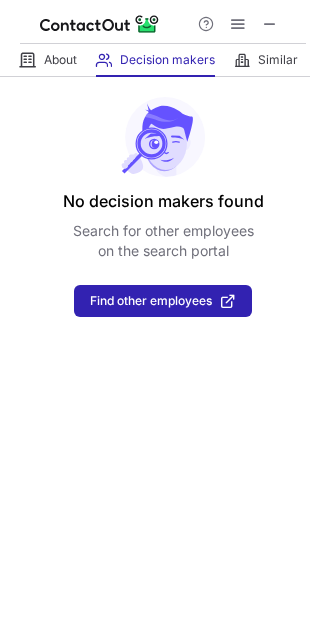 scroll, scrollTop: 0, scrollLeft: 0, axis: both 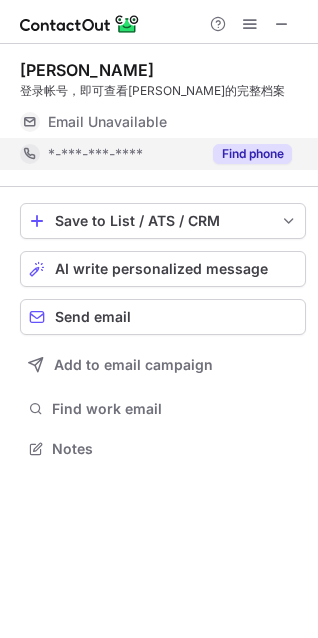 click on "Find phone" at bounding box center [252, 154] 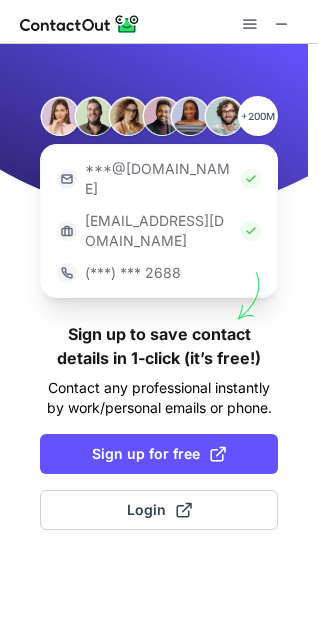 scroll, scrollTop: 0, scrollLeft: 0, axis: both 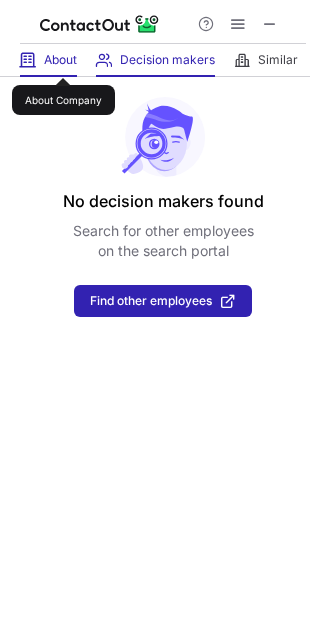 click on "About" at bounding box center [60, 60] 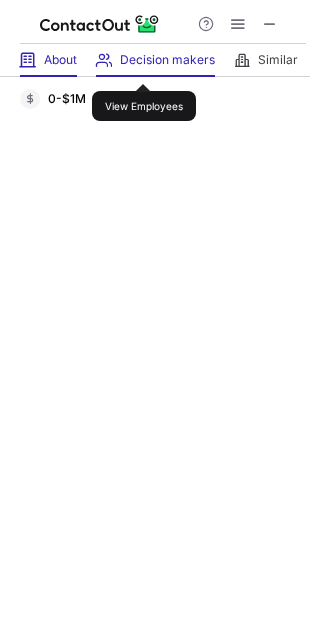 click on "Decision makers" at bounding box center (167, 60) 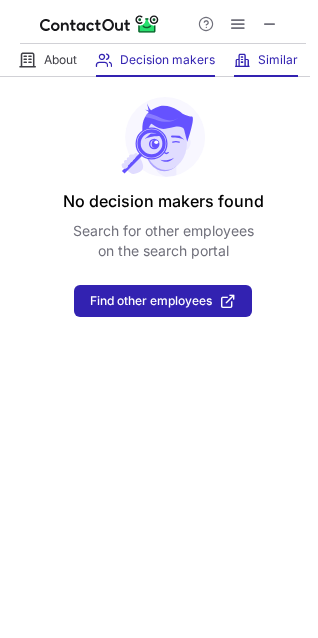 click at bounding box center (242, 60) 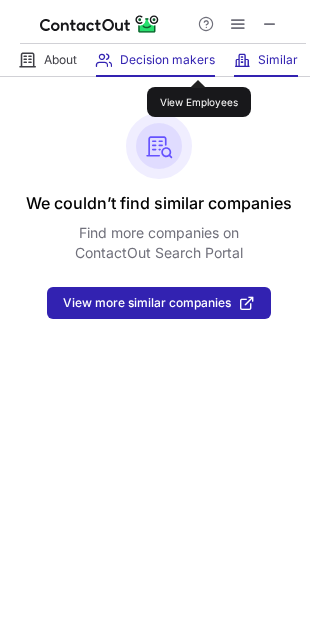 click on "Decision makers" at bounding box center [167, 60] 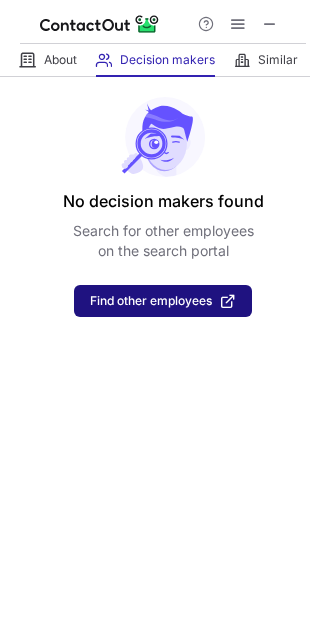click on "Find other employees" at bounding box center (163, 301) 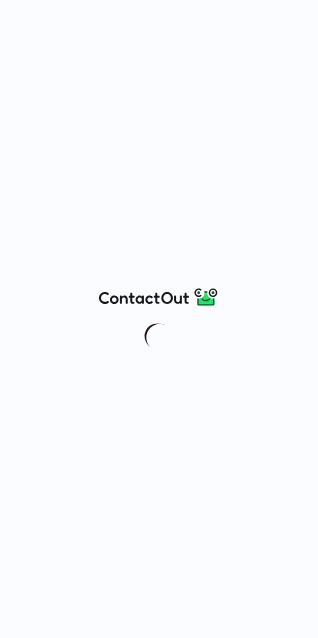 scroll, scrollTop: 0, scrollLeft: 0, axis: both 